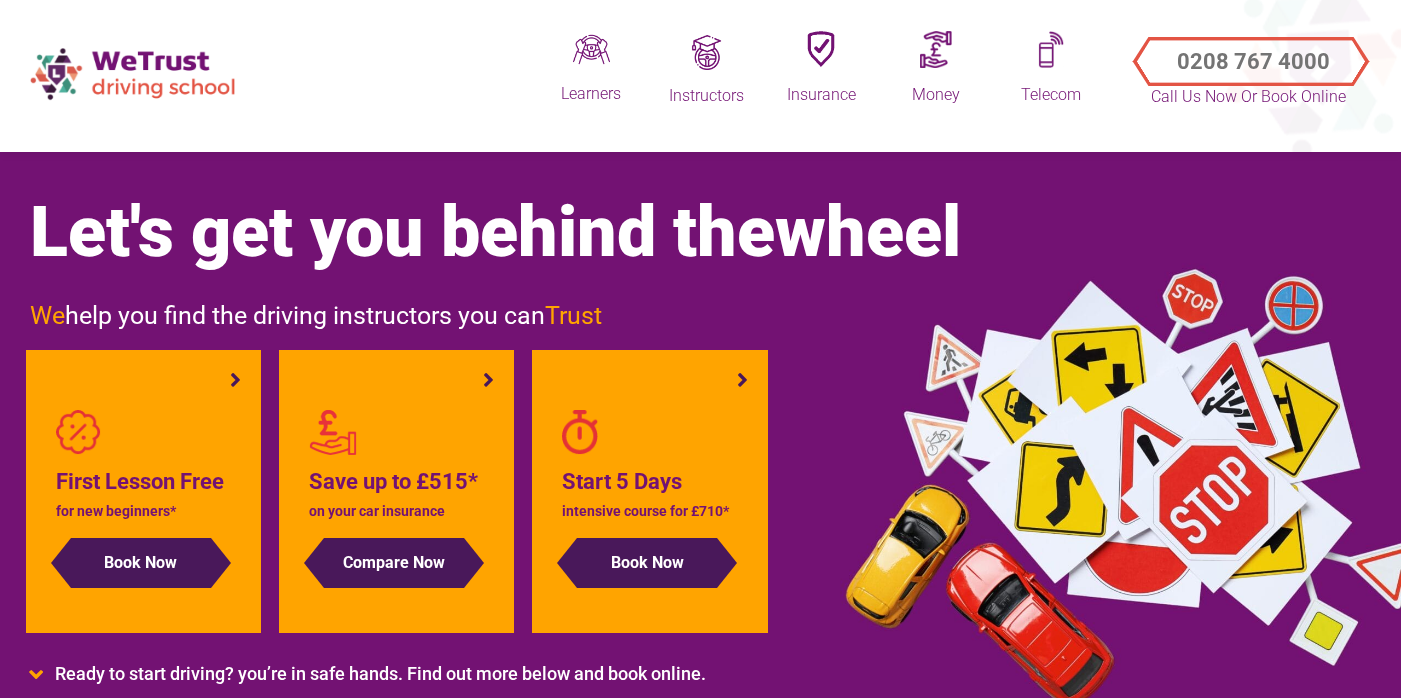 scroll, scrollTop: 0, scrollLeft: 0, axis: both 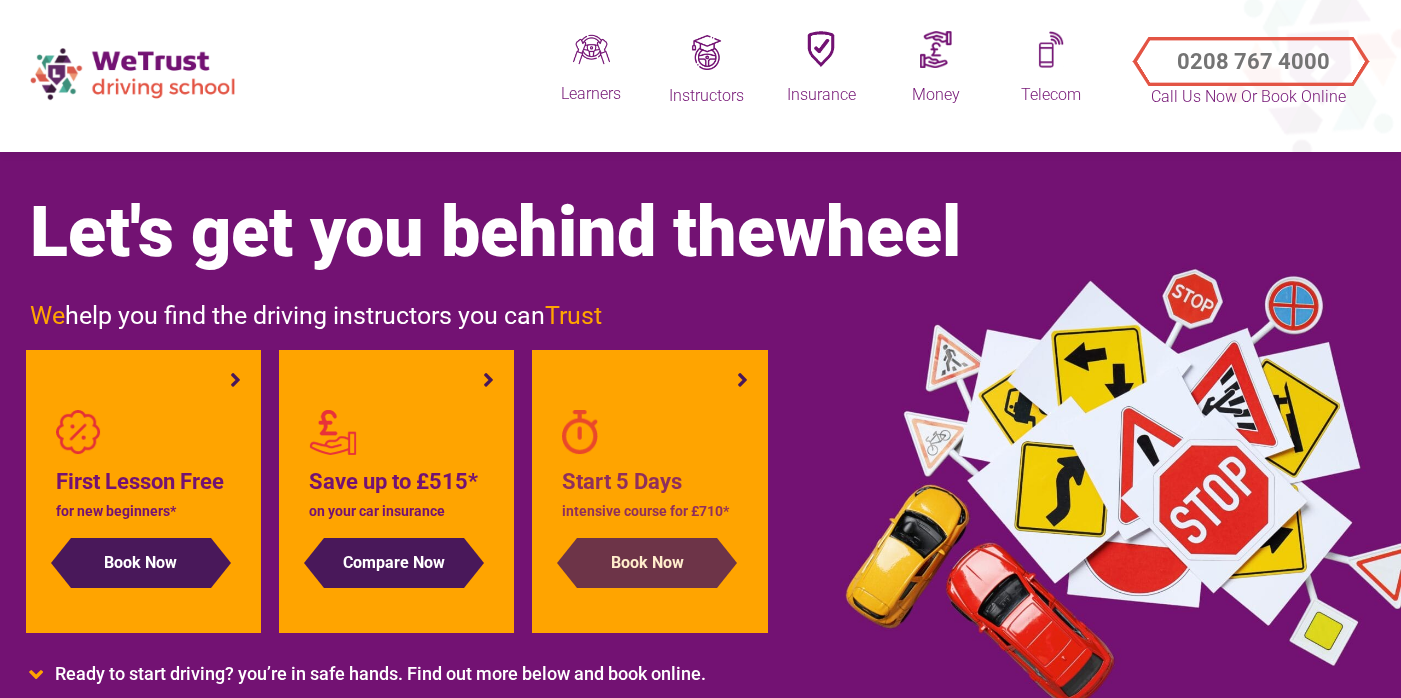 click on "Book Now" at bounding box center (647, 563) 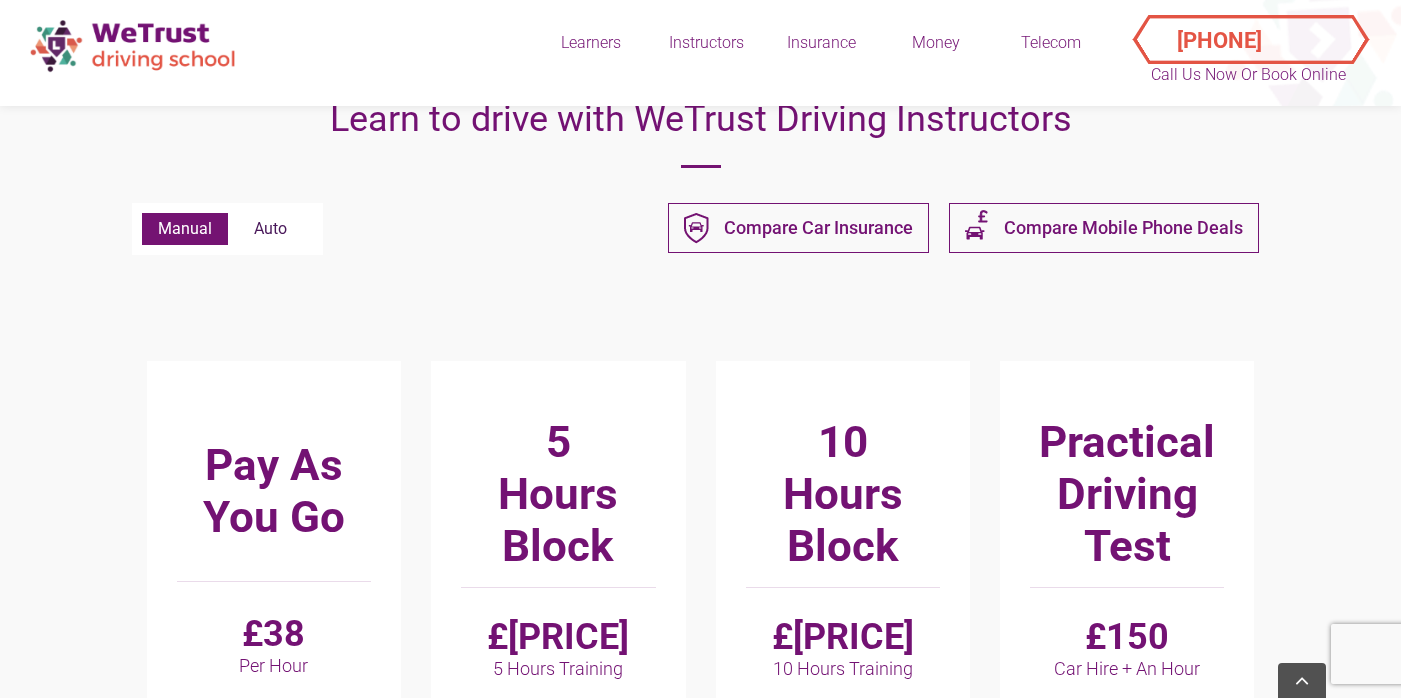 scroll, scrollTop: 516, scrollLeft: 0, axis: vertical 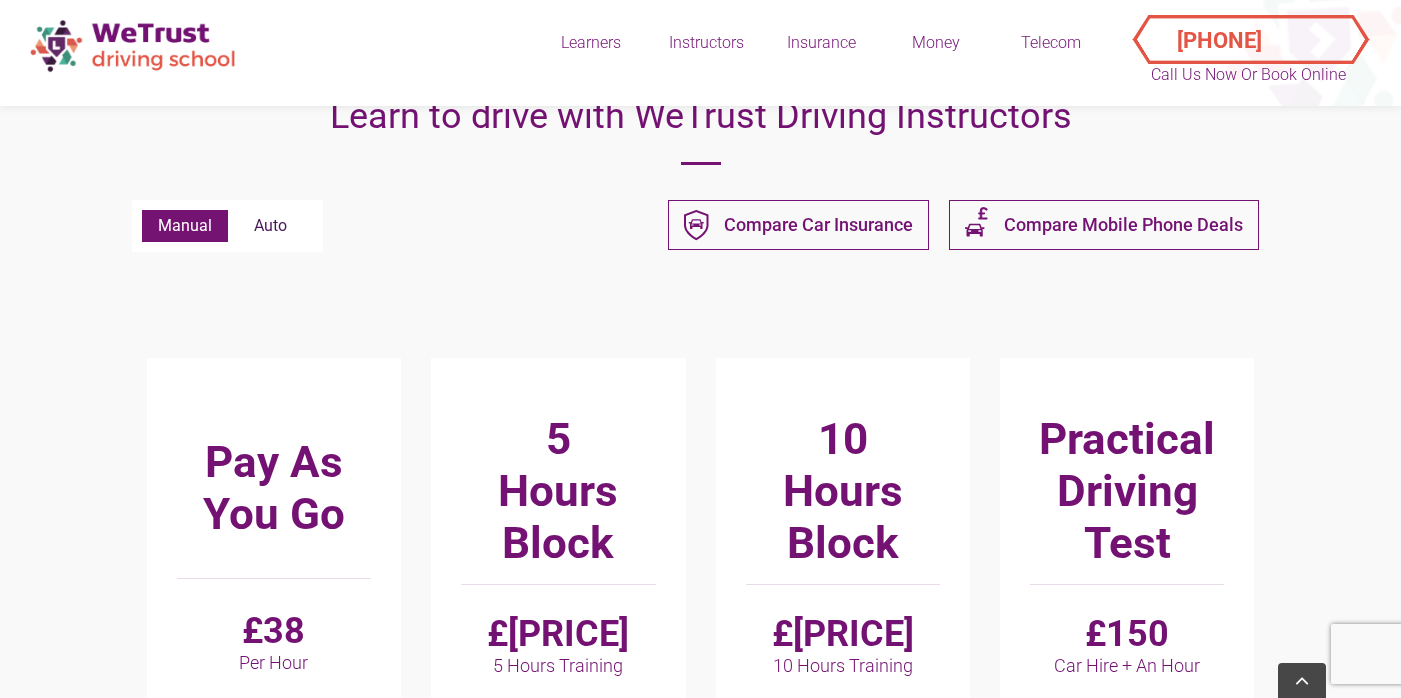 click on "Auto" at bounding box center (270, 226) 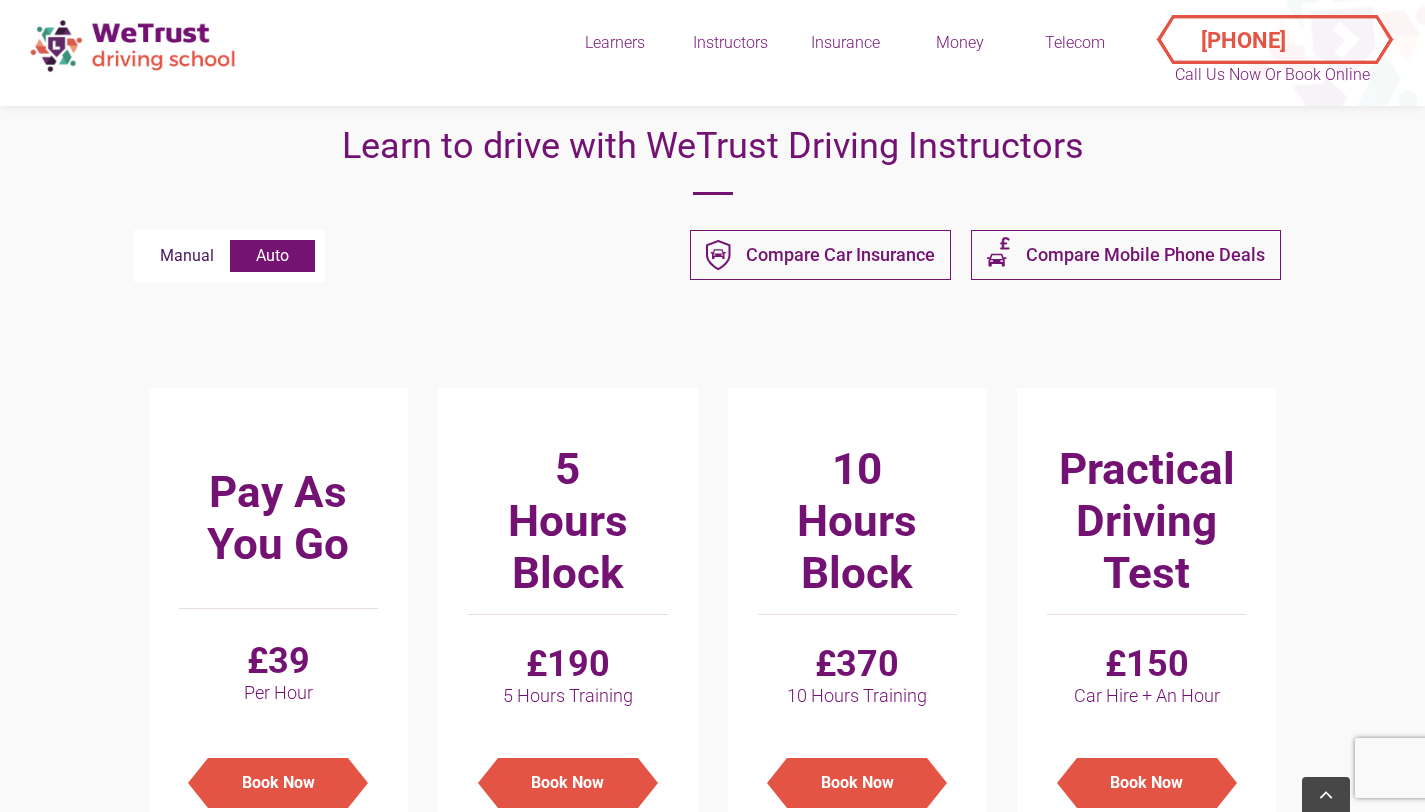 scroll, scrollTop: 0, scrollLeft: 0, axis: both 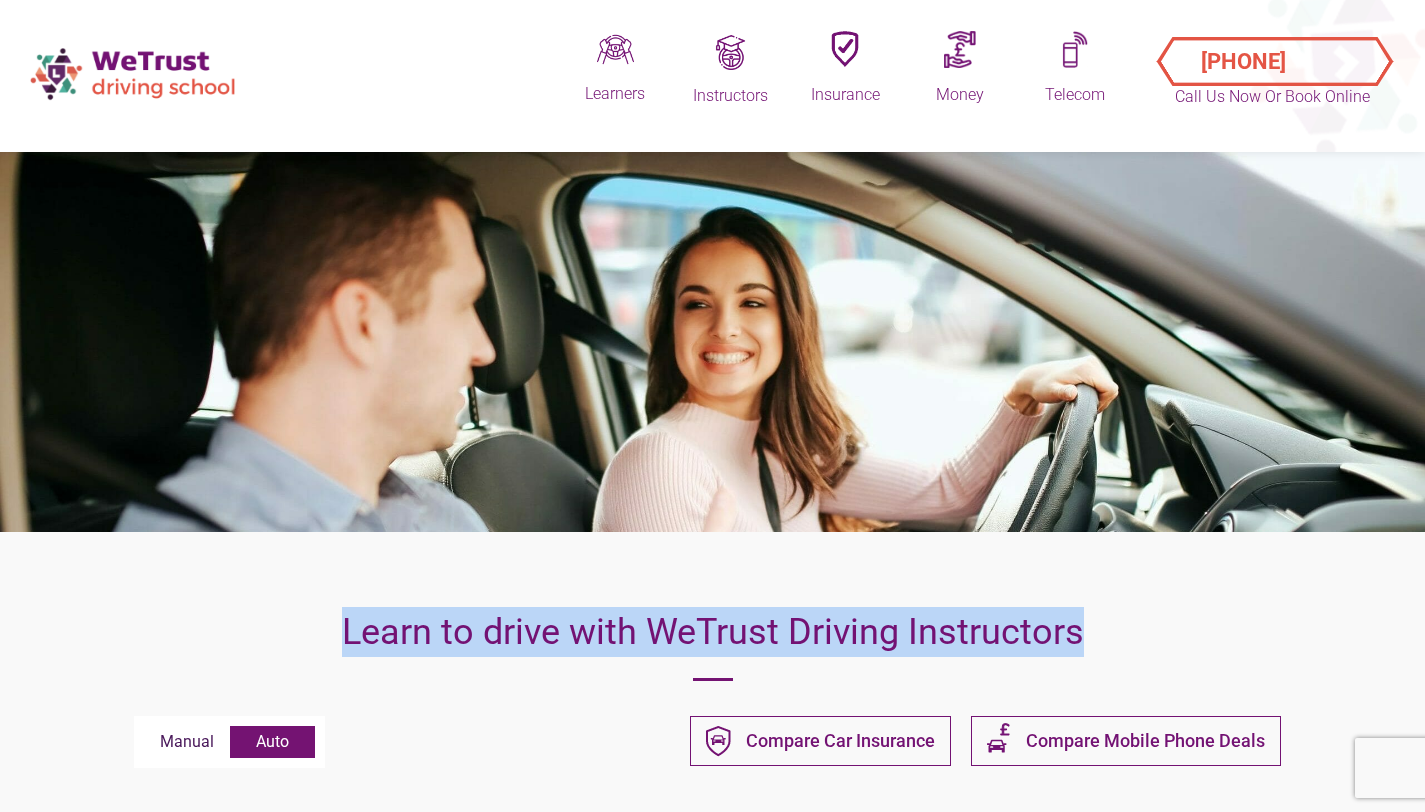 drag, startPoint x: 346, startPoint y: 631, endPoint x: 1164, endPoint y: 630, distance: 818.0006 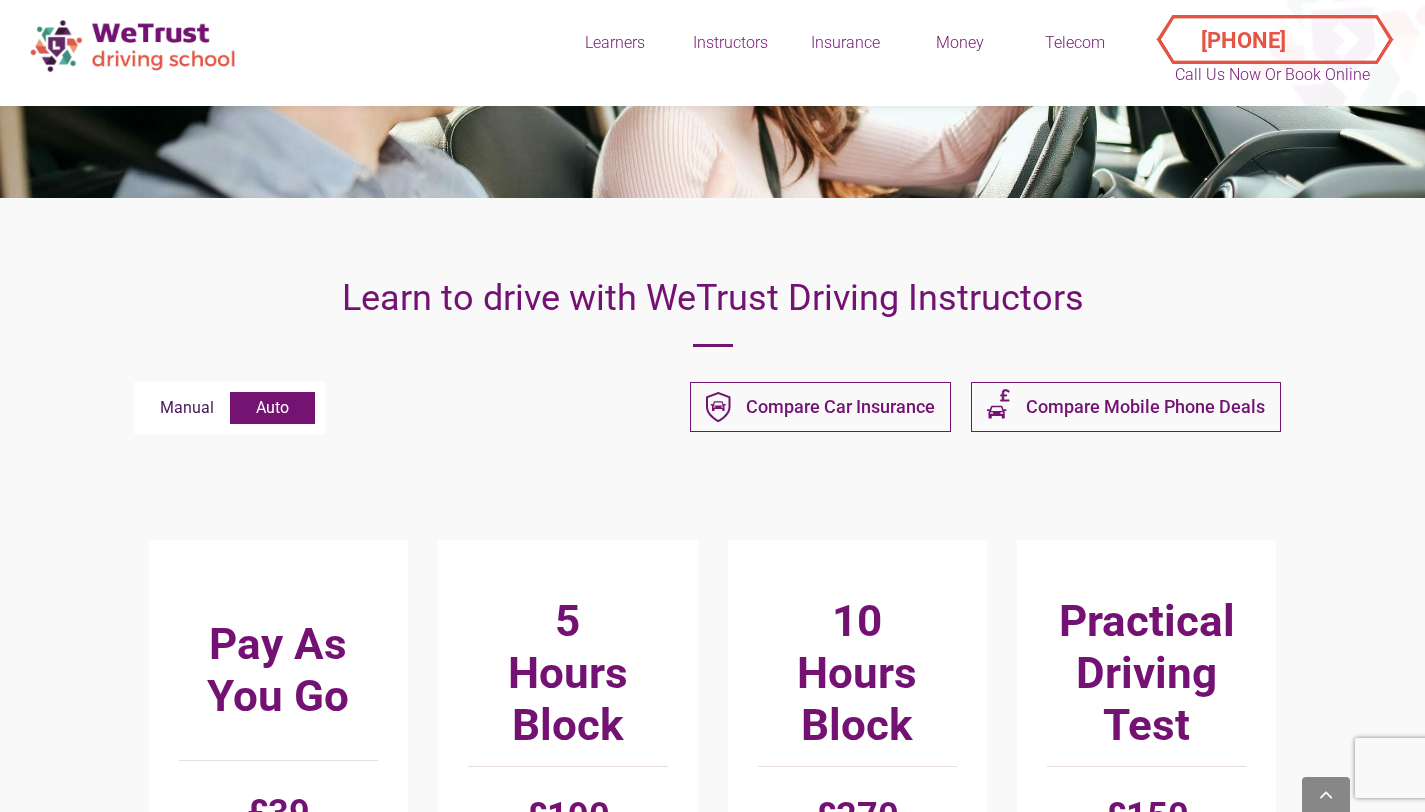 scroll, scrollTop: 338, scrollLeft: 0, axis: vertical 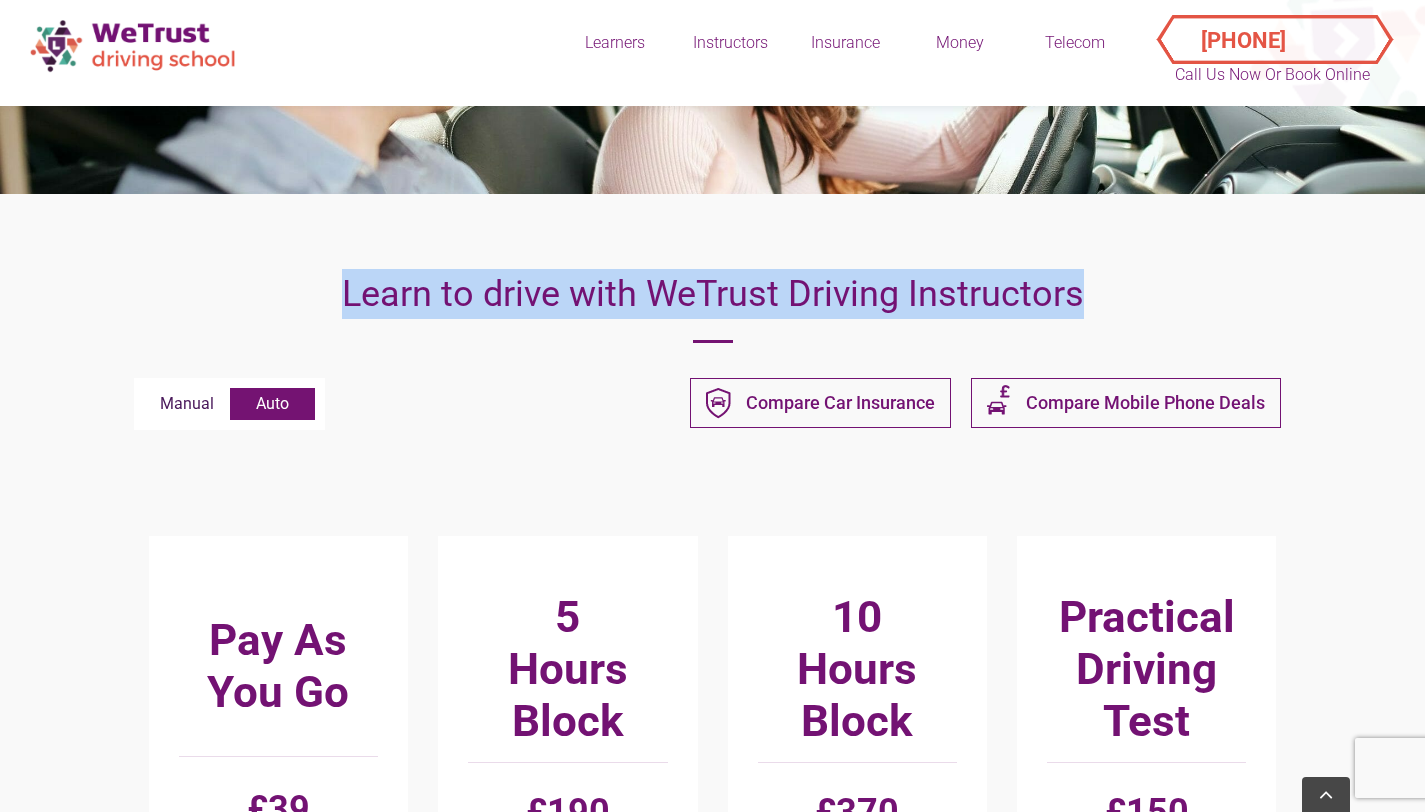drag, startPoint x: 343, startPoint y: 297, endPoint x: 1161, endPoint y: 298, distance: 818.0006 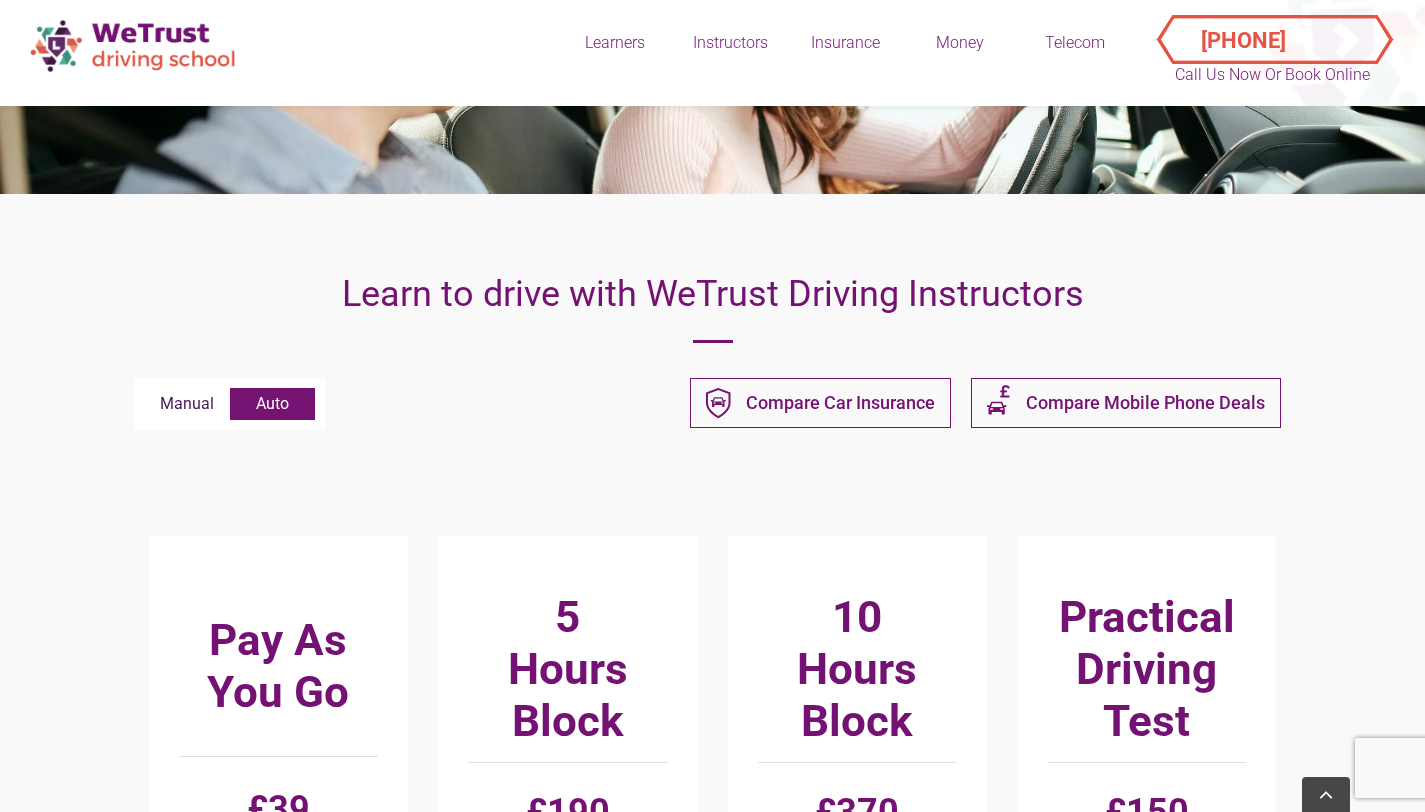 click on "Learn to drive with WeTrust Driving Instructors" at bounding box center (712, 294) 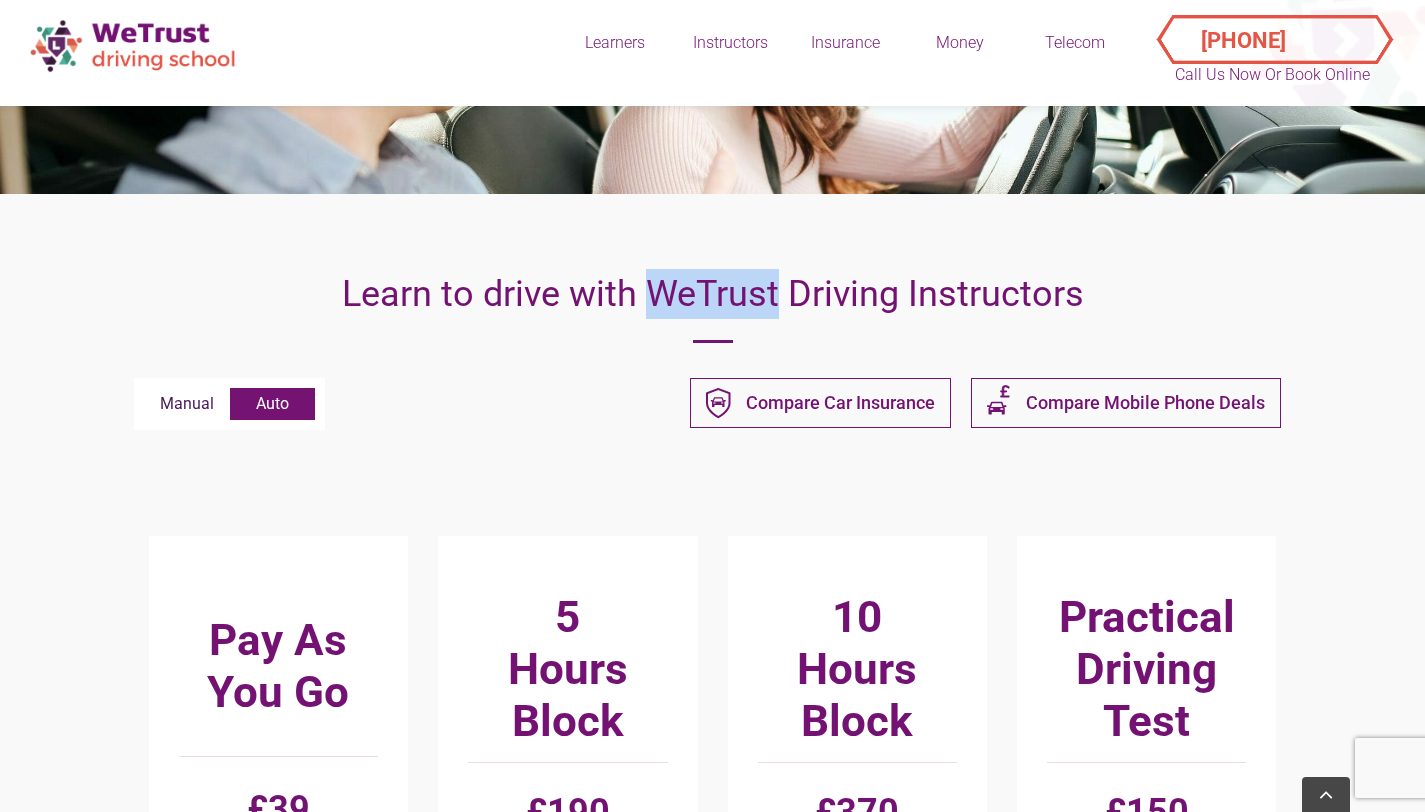 click on "Learn to drive with WeTrust Driving Instructors" at bounding box center [712, 294] 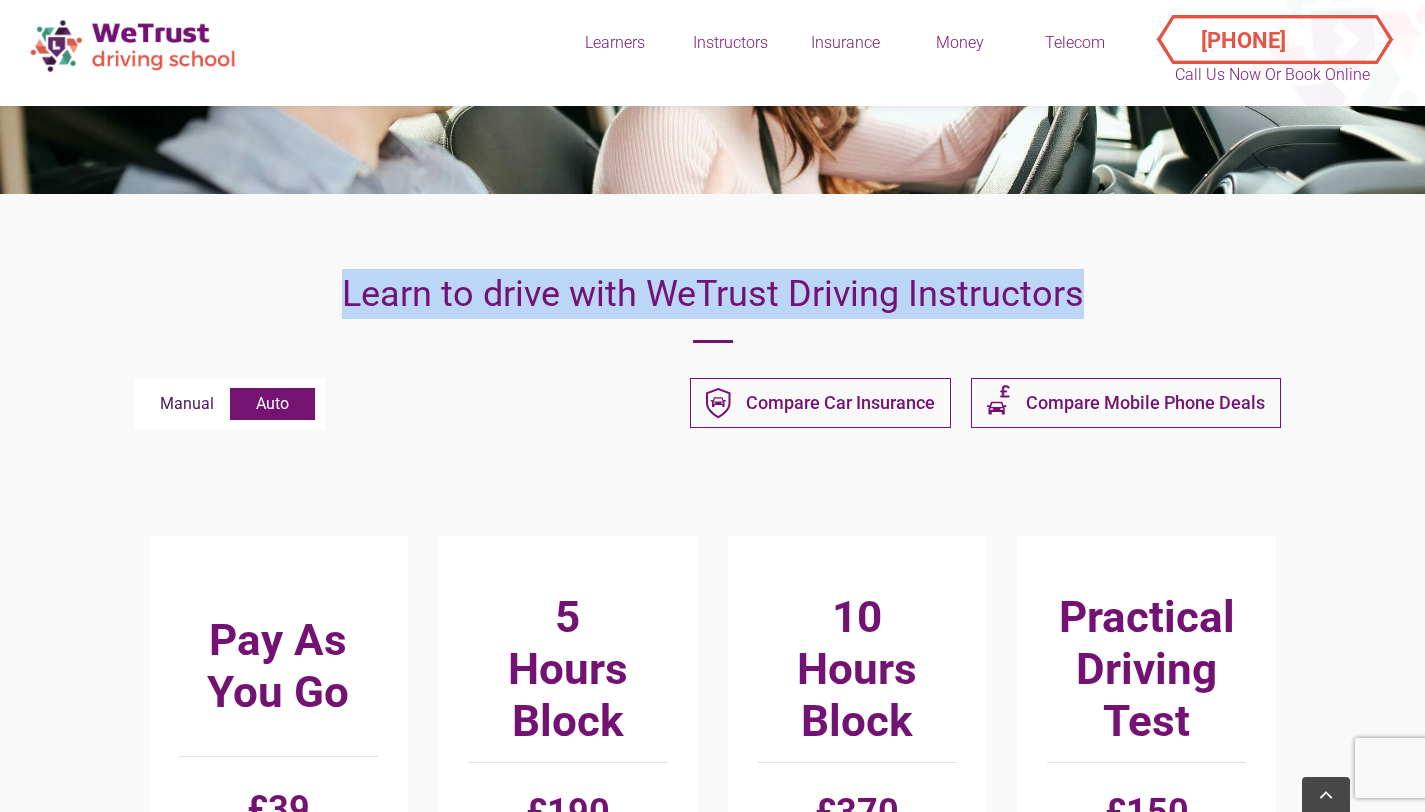 click on "Learn to drive with WeTrust Driving Instructors" at bounding box center (712, 294) 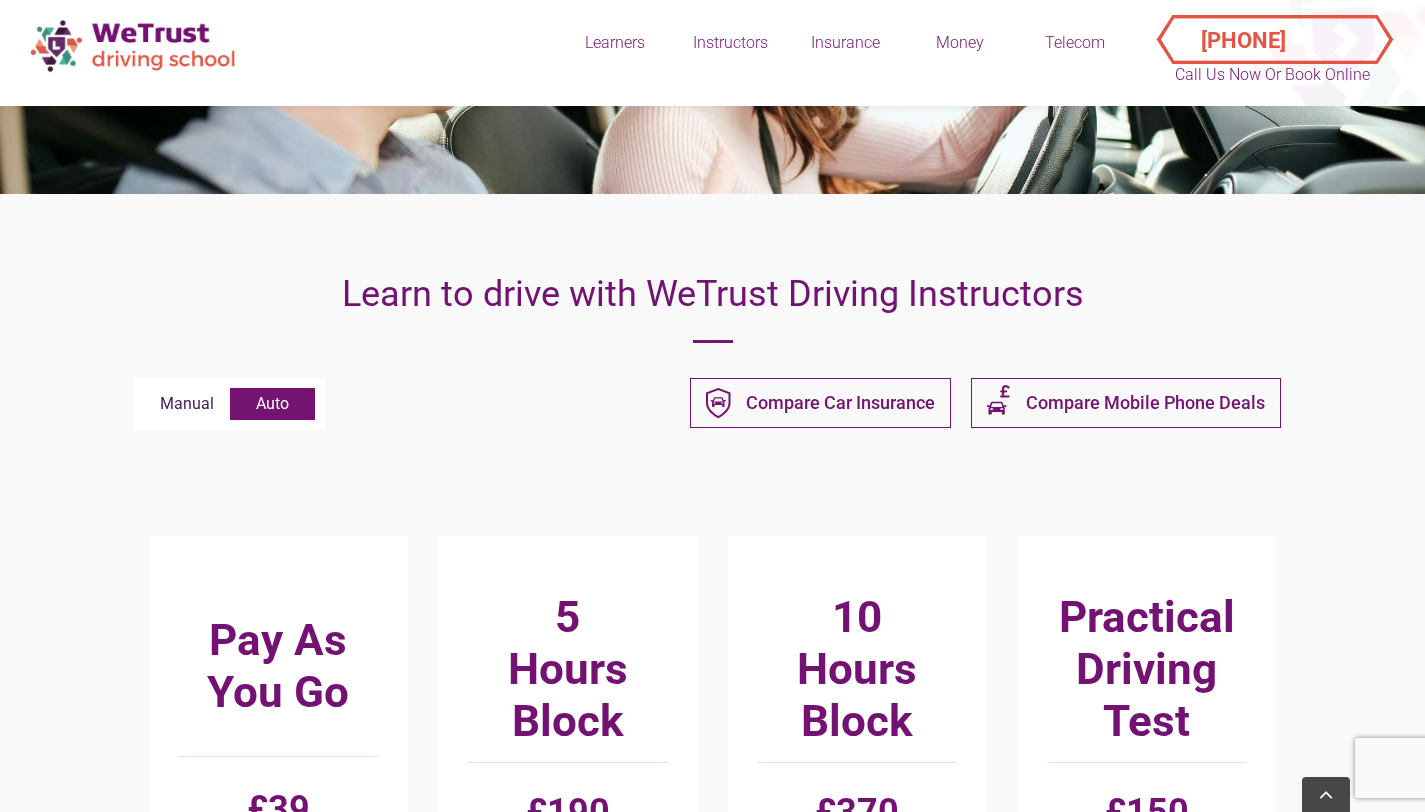 click on "Manual" at bounding box center (187, 404) 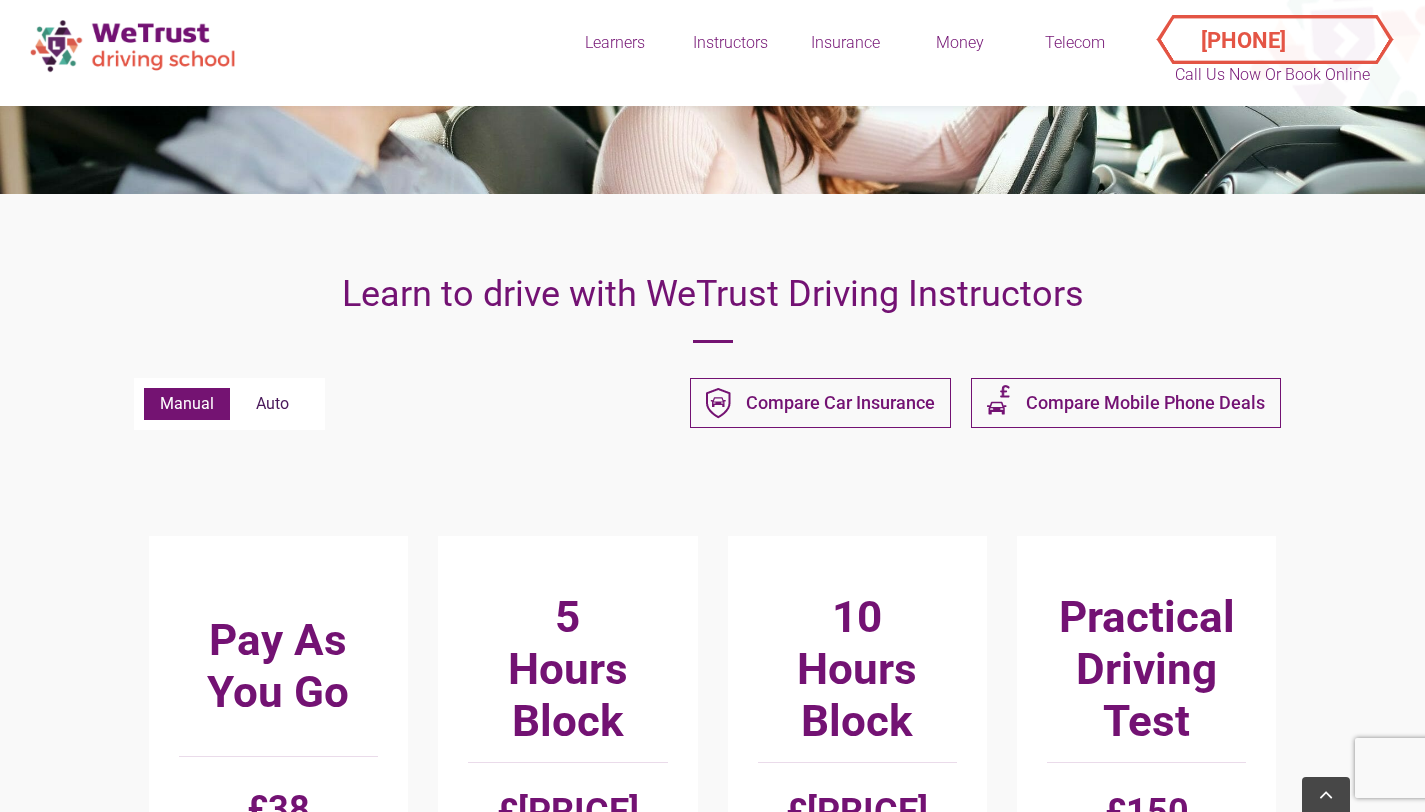 click on "Auto" at bounding box center (272, 404) 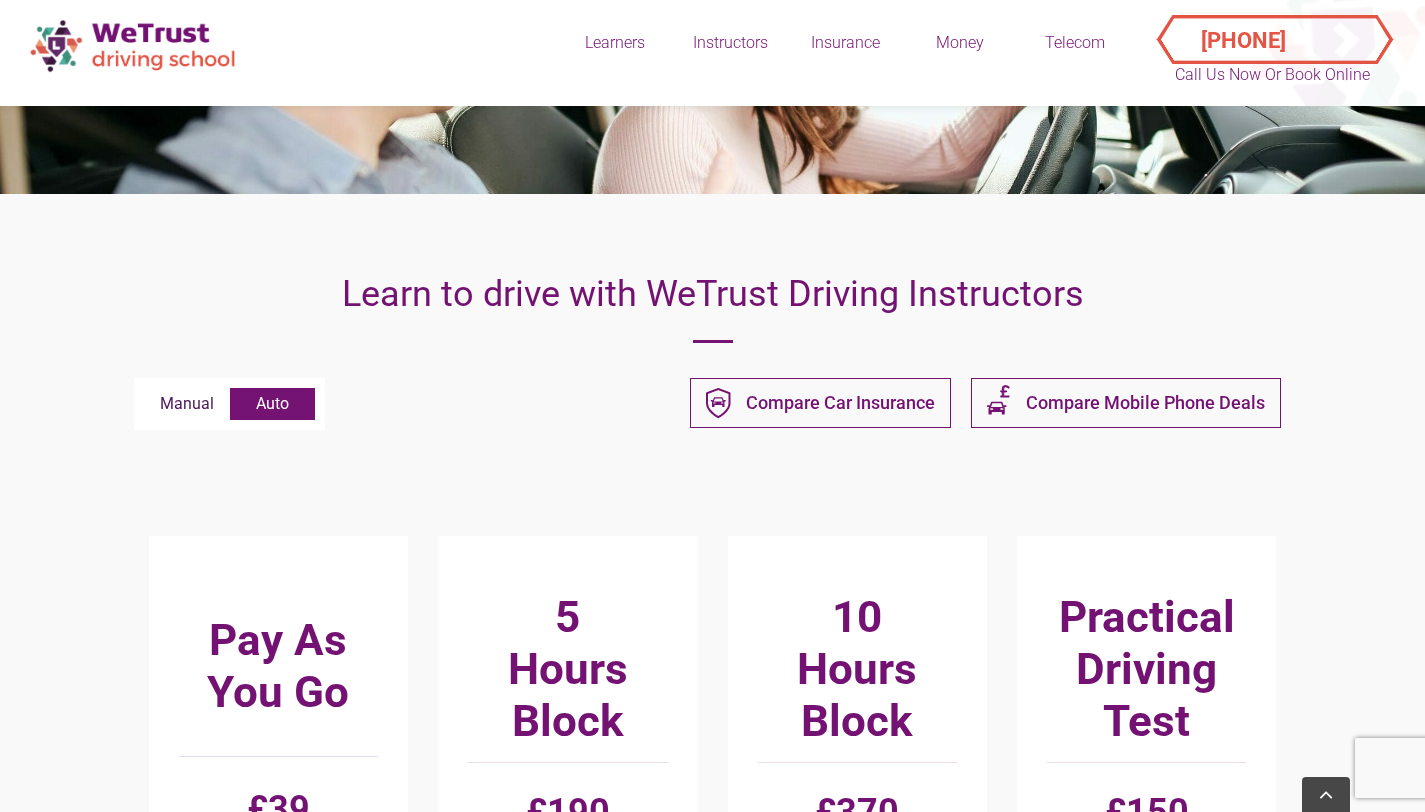 click on "Manual" at bounding box center (187, 404) 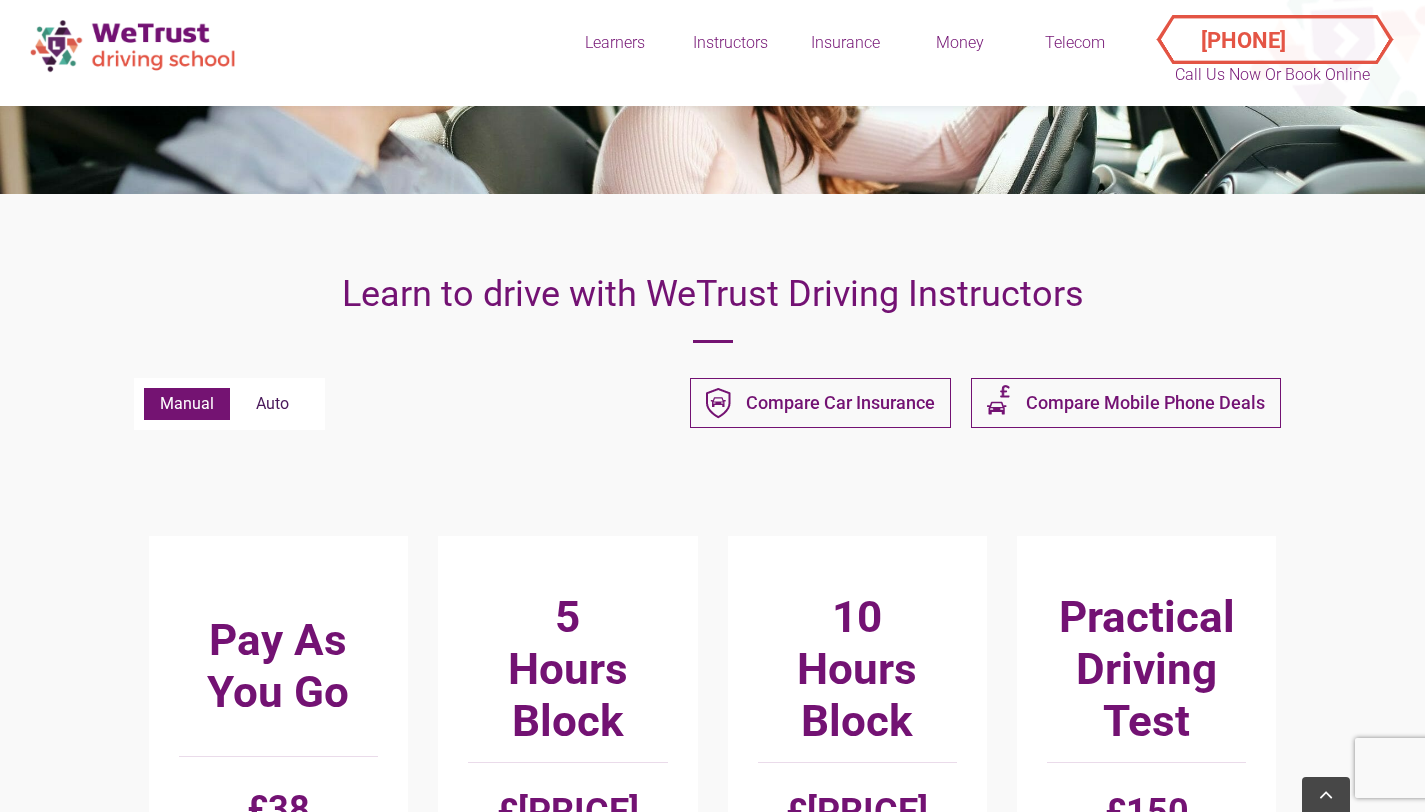 click on "Auto" at bounding box center (272, 404) 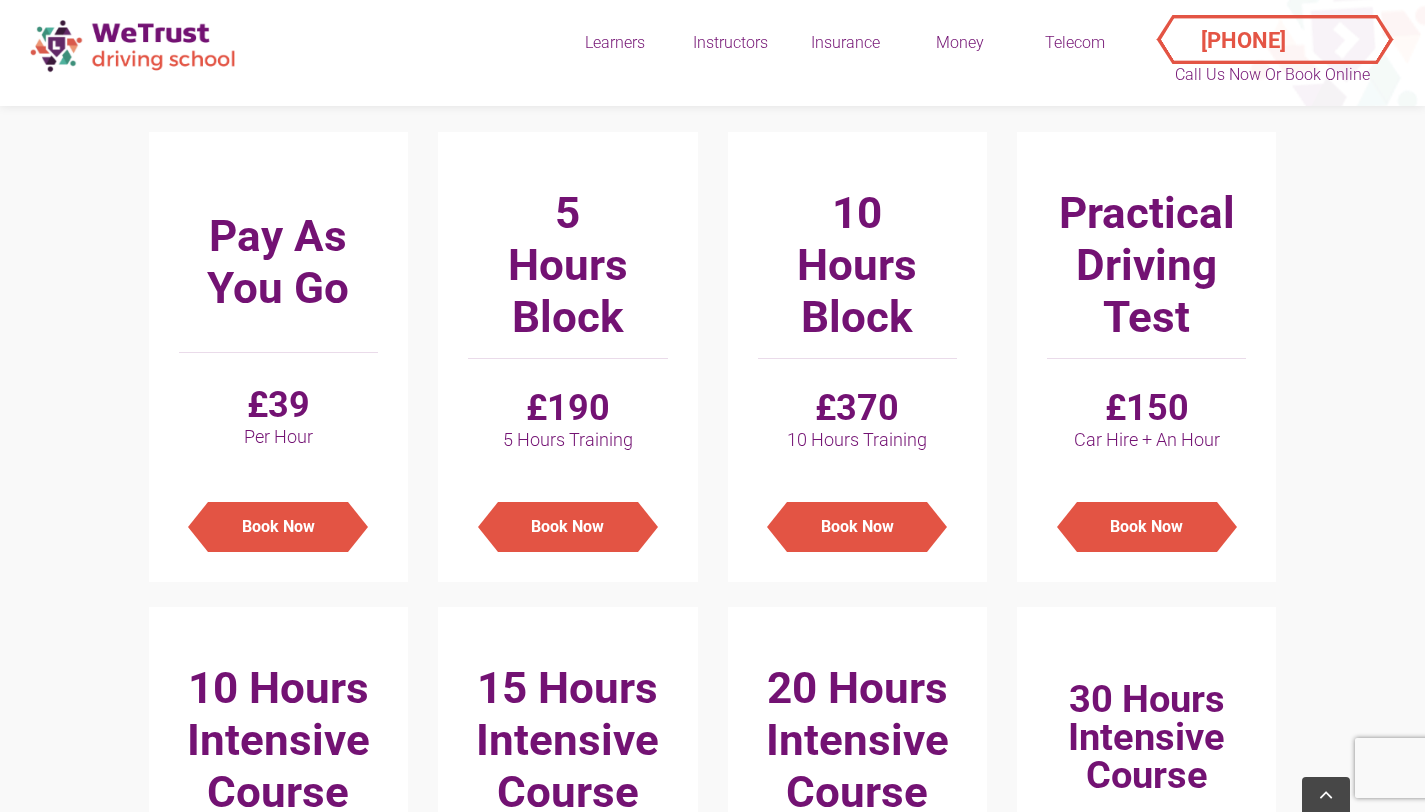 scroll, scrollTop: 0, scrollLeft: 0, axis: both 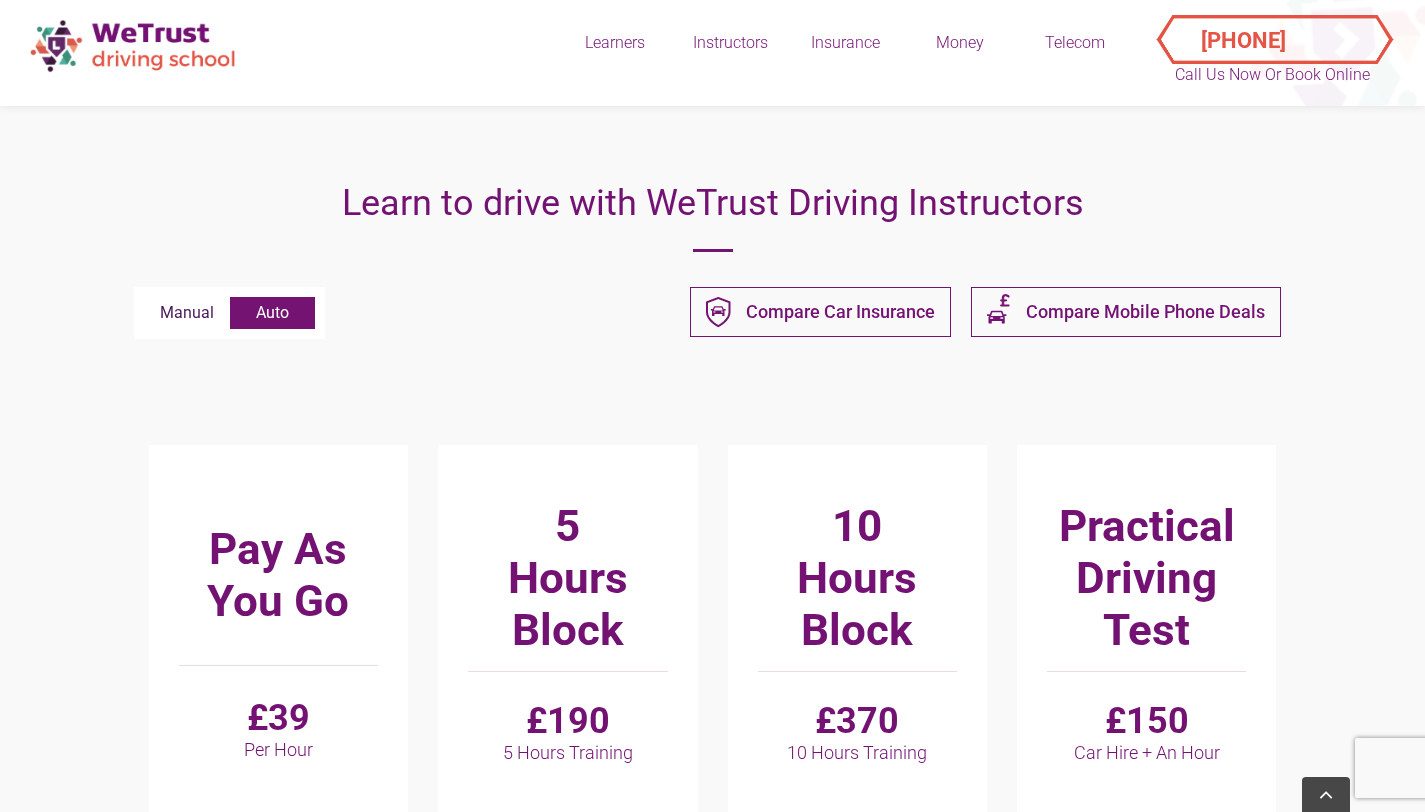 click on "Manual" at bounding box center (187, 313) 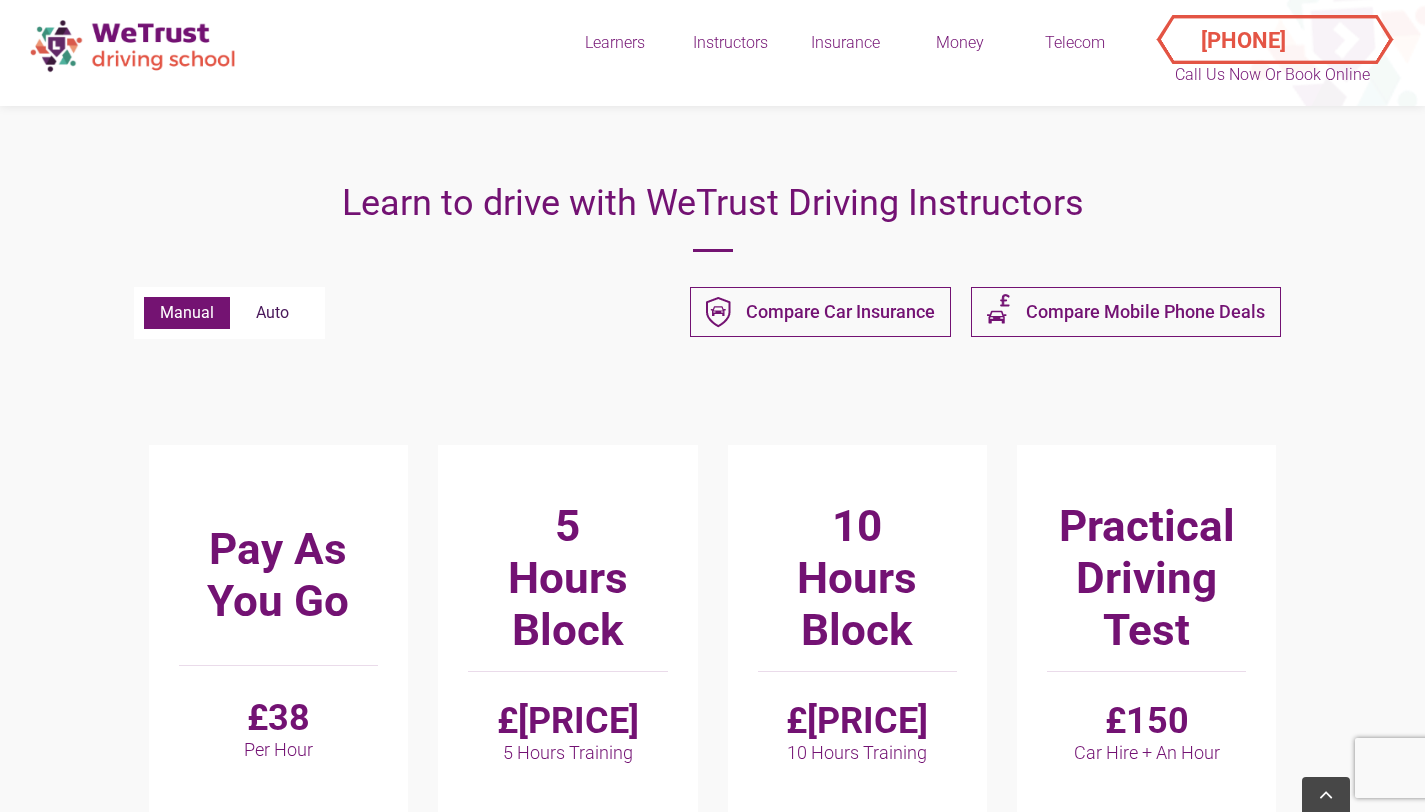click on "Auto" at bounding box center [272, 313] 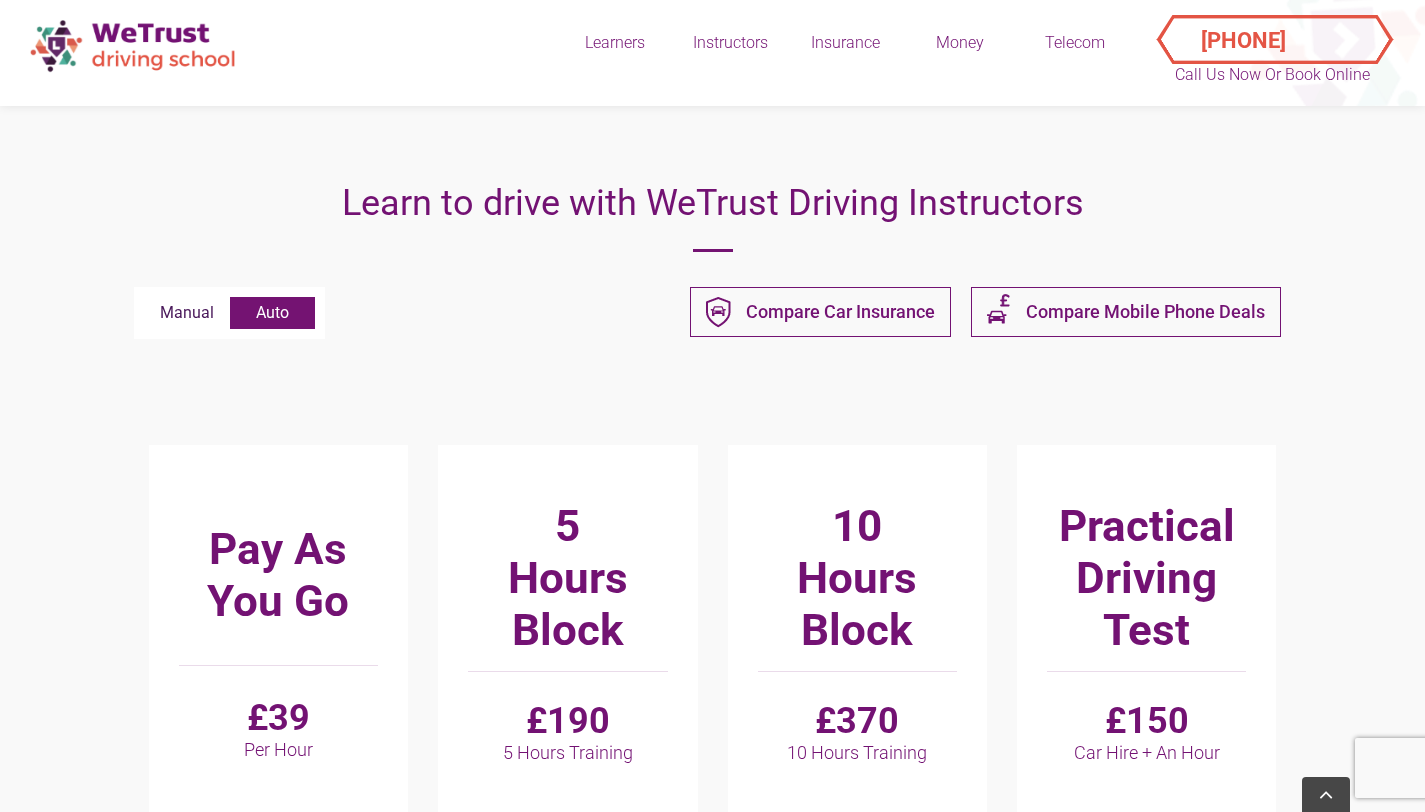 click on "Manual" at bounding box center (187, 313) 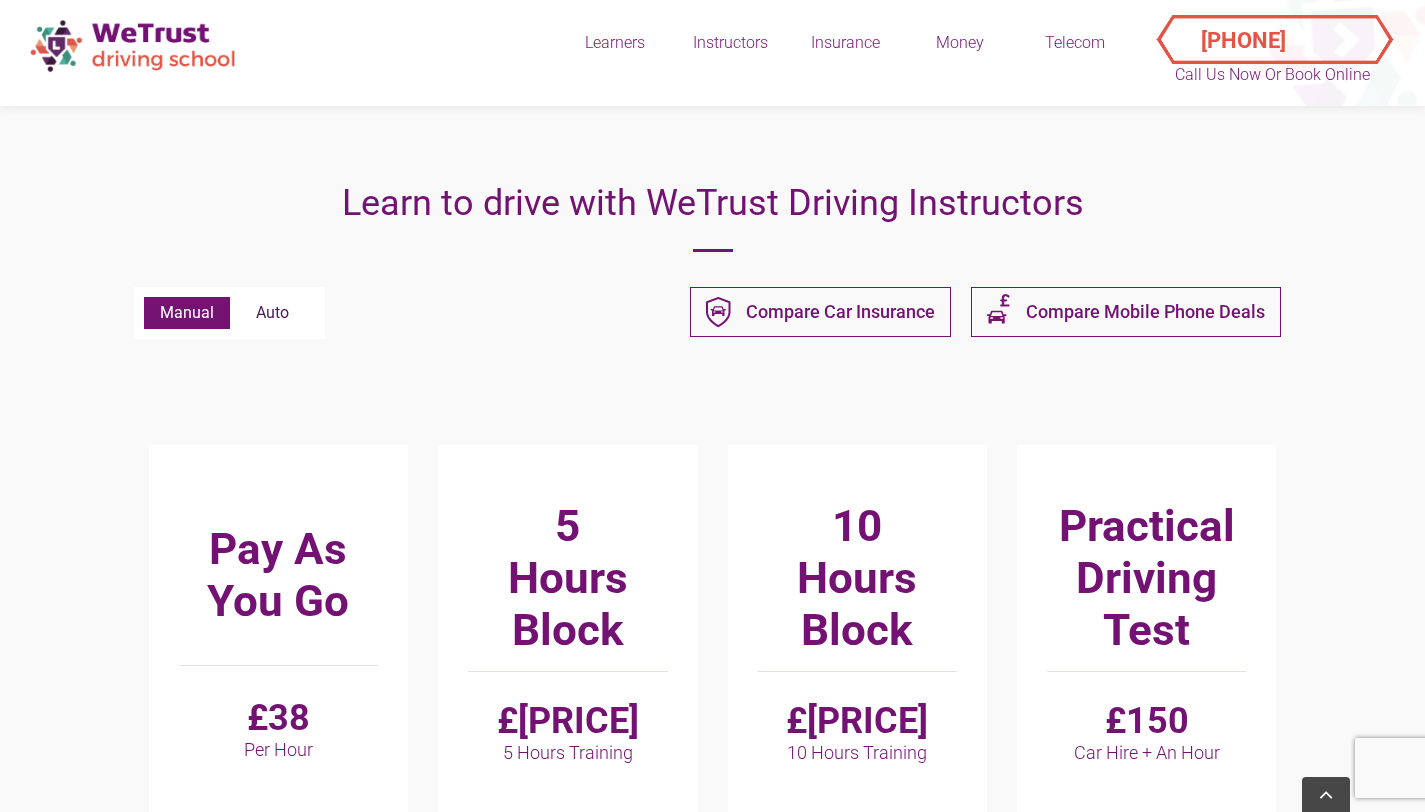 click on "Auto" at bounding box center [272, 313] 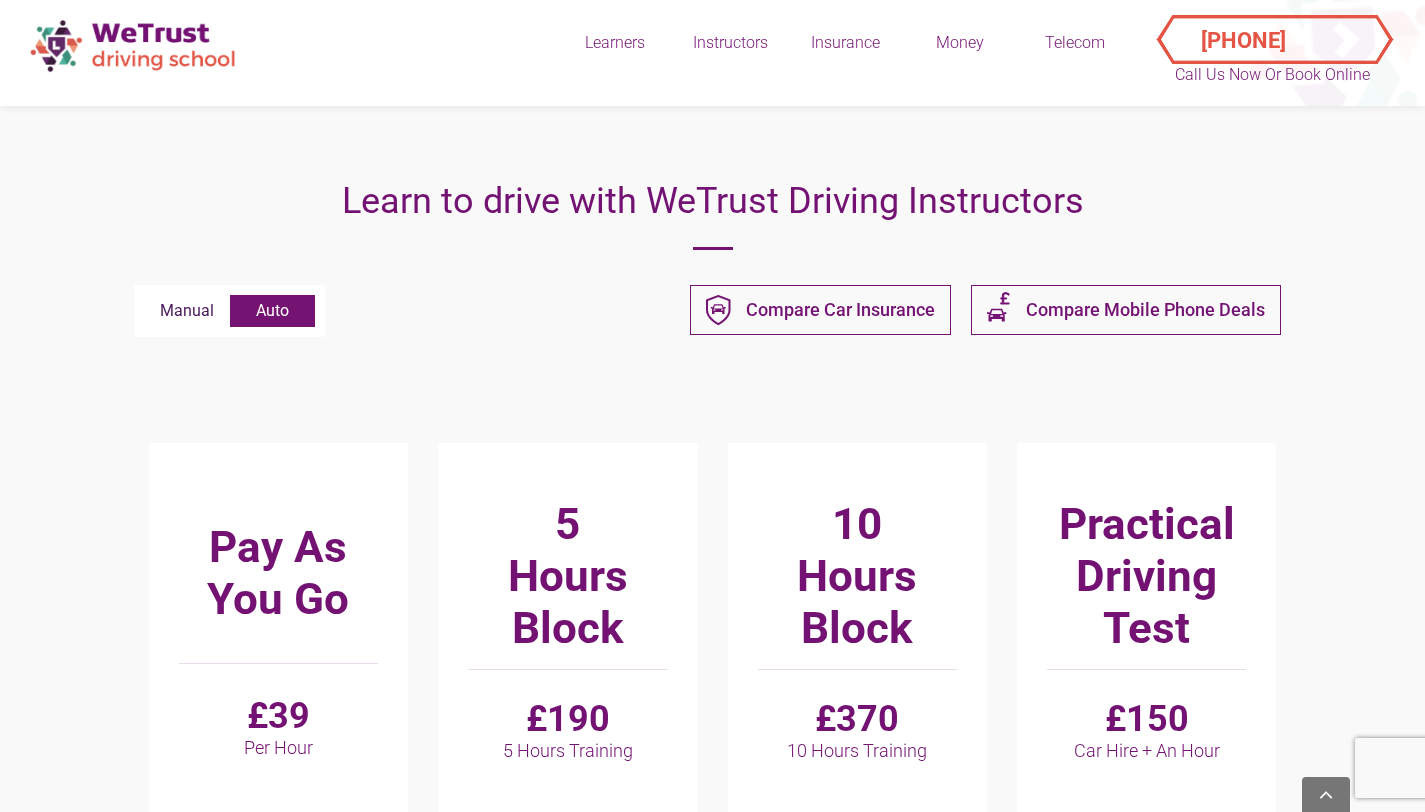 scroll, scrollTop: 434, scrollLeft: 0, axis: vertical 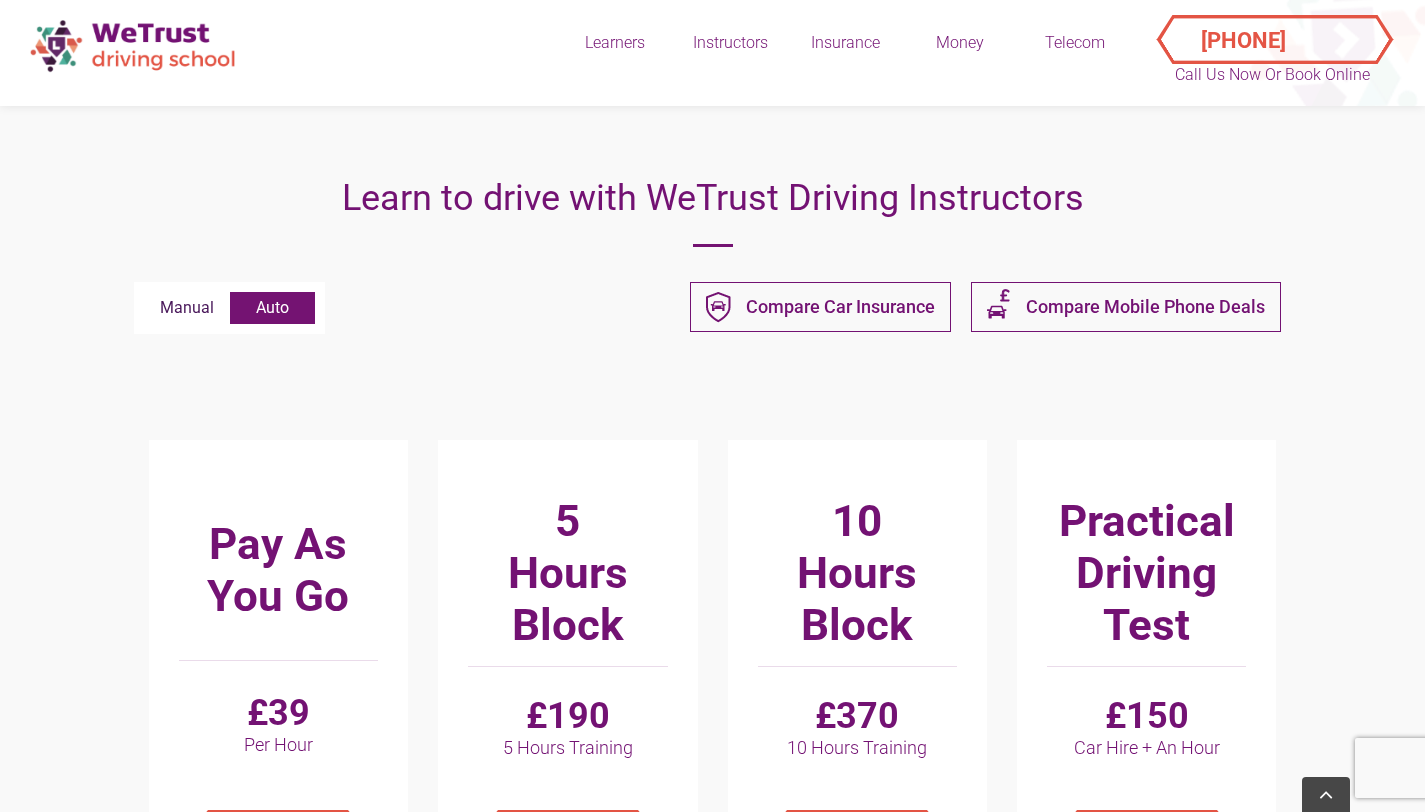 click on "Manual" at bounding box center [187, 308] 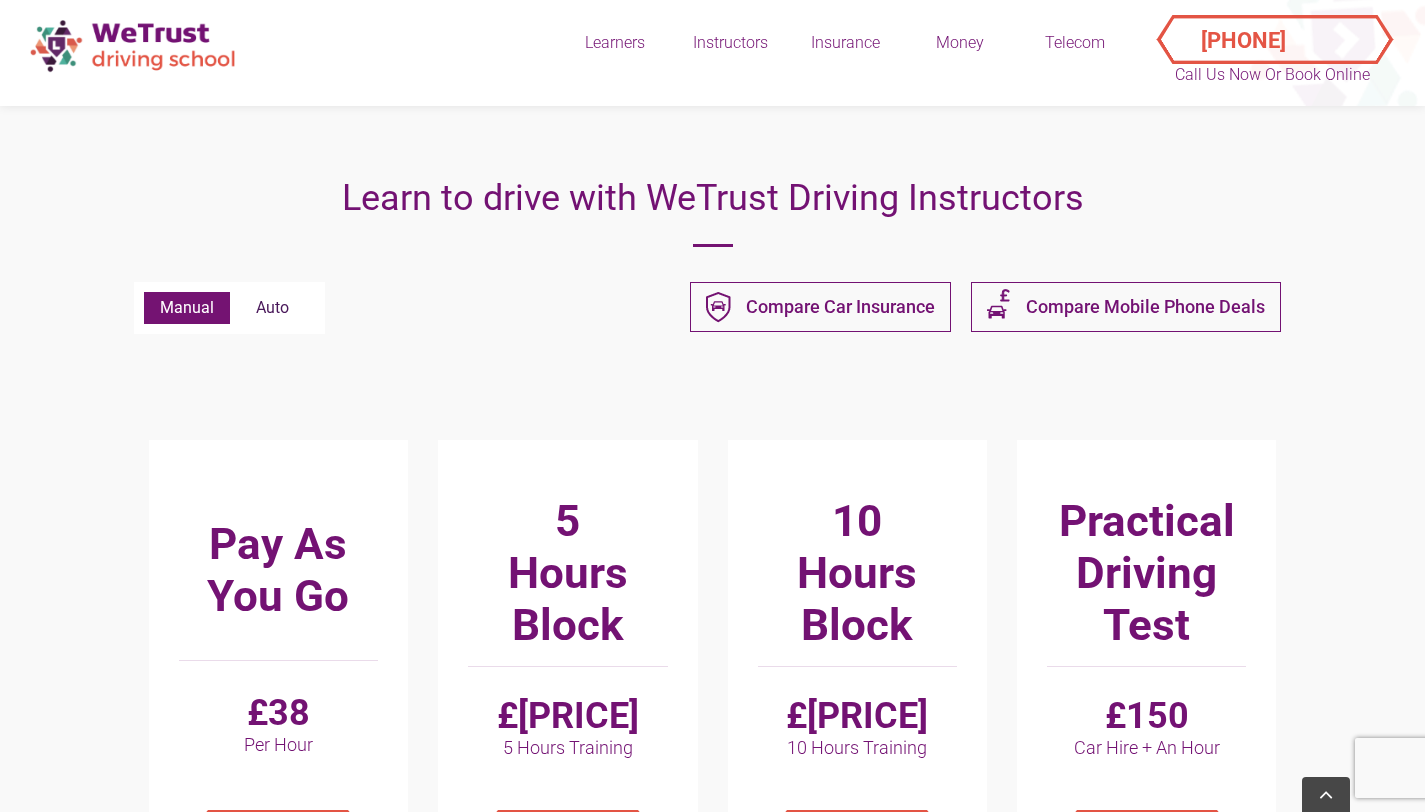 click on "Auto" at bounding box center (272, 308) 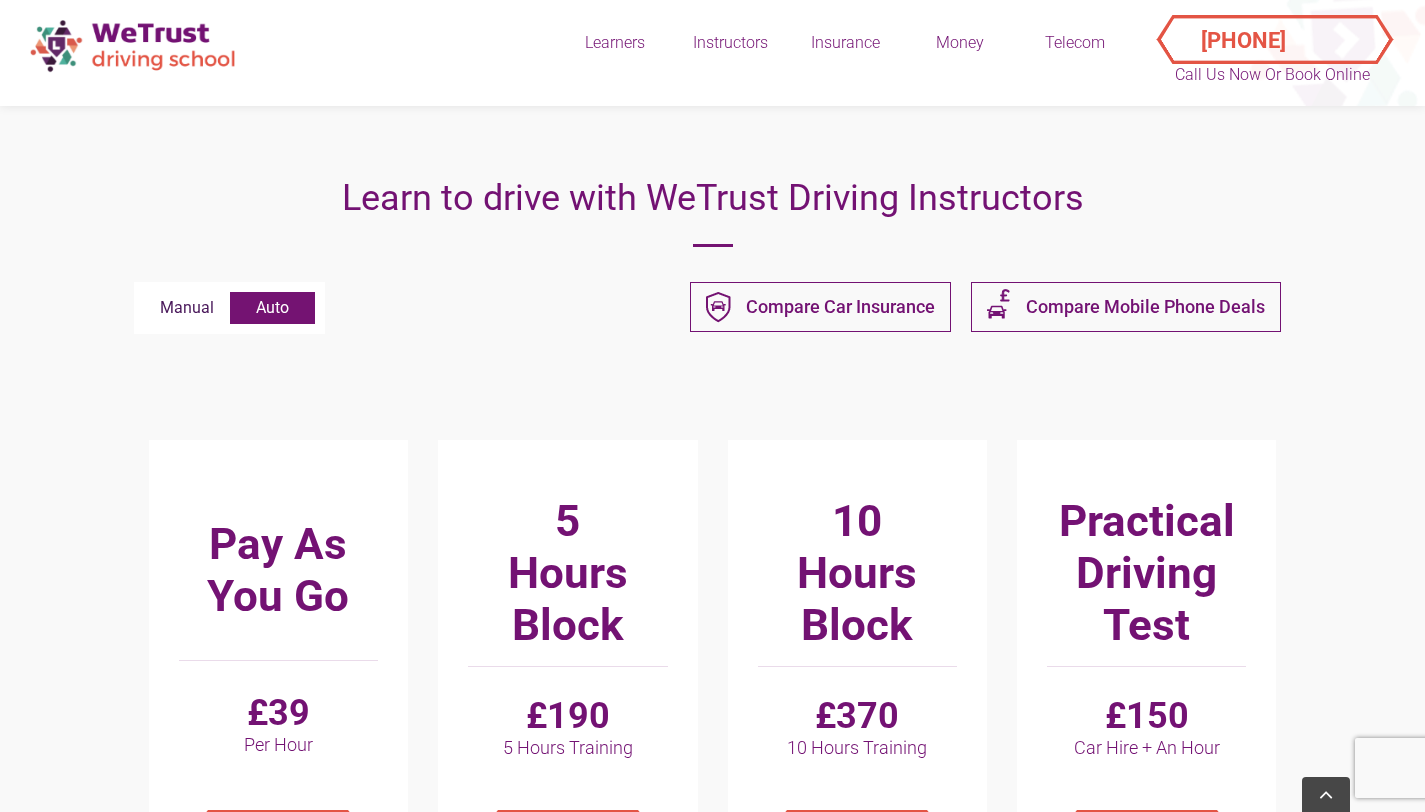 click on "Manual" at bounding box center [187, 308] 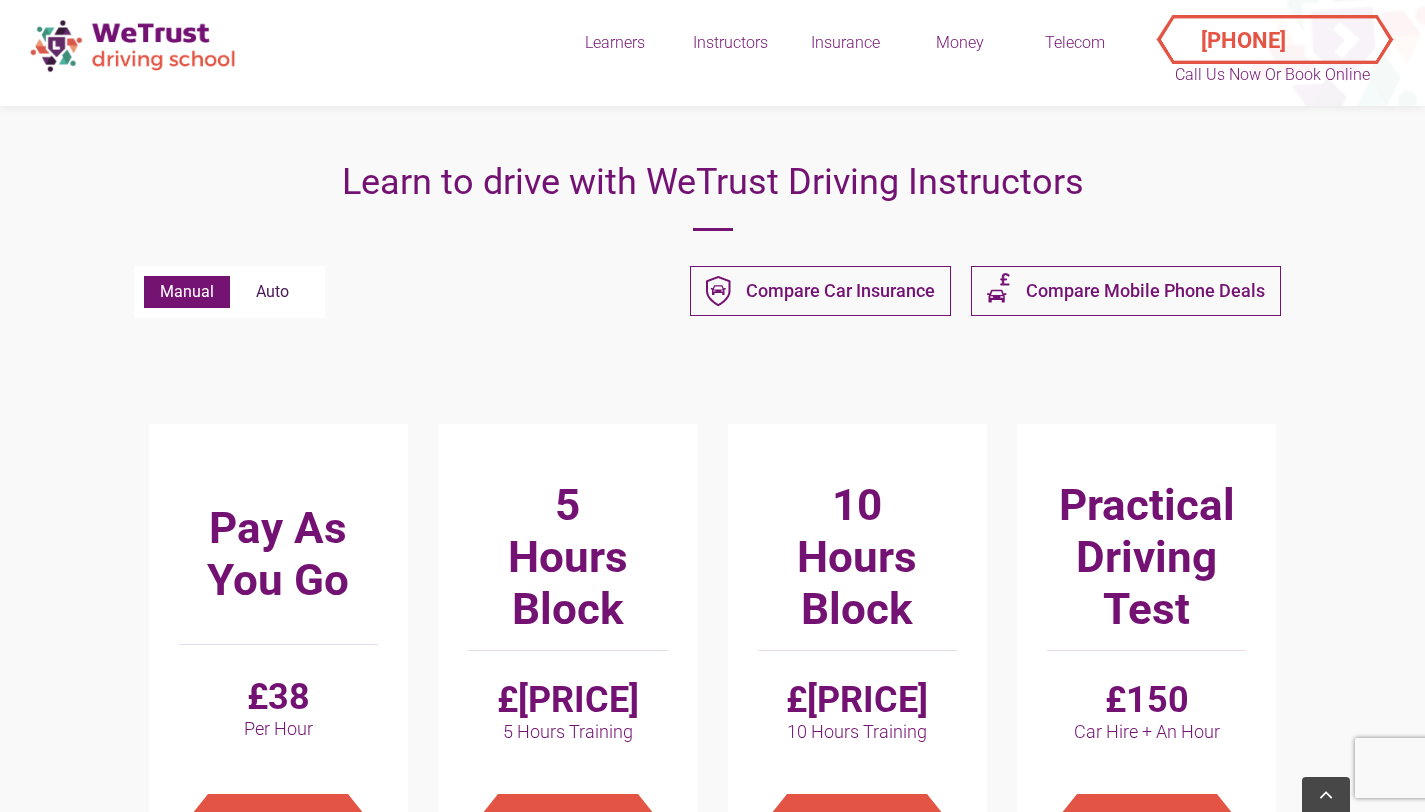 scroll, scrollTop: 451, scrollLeft: 0, axis: vertical 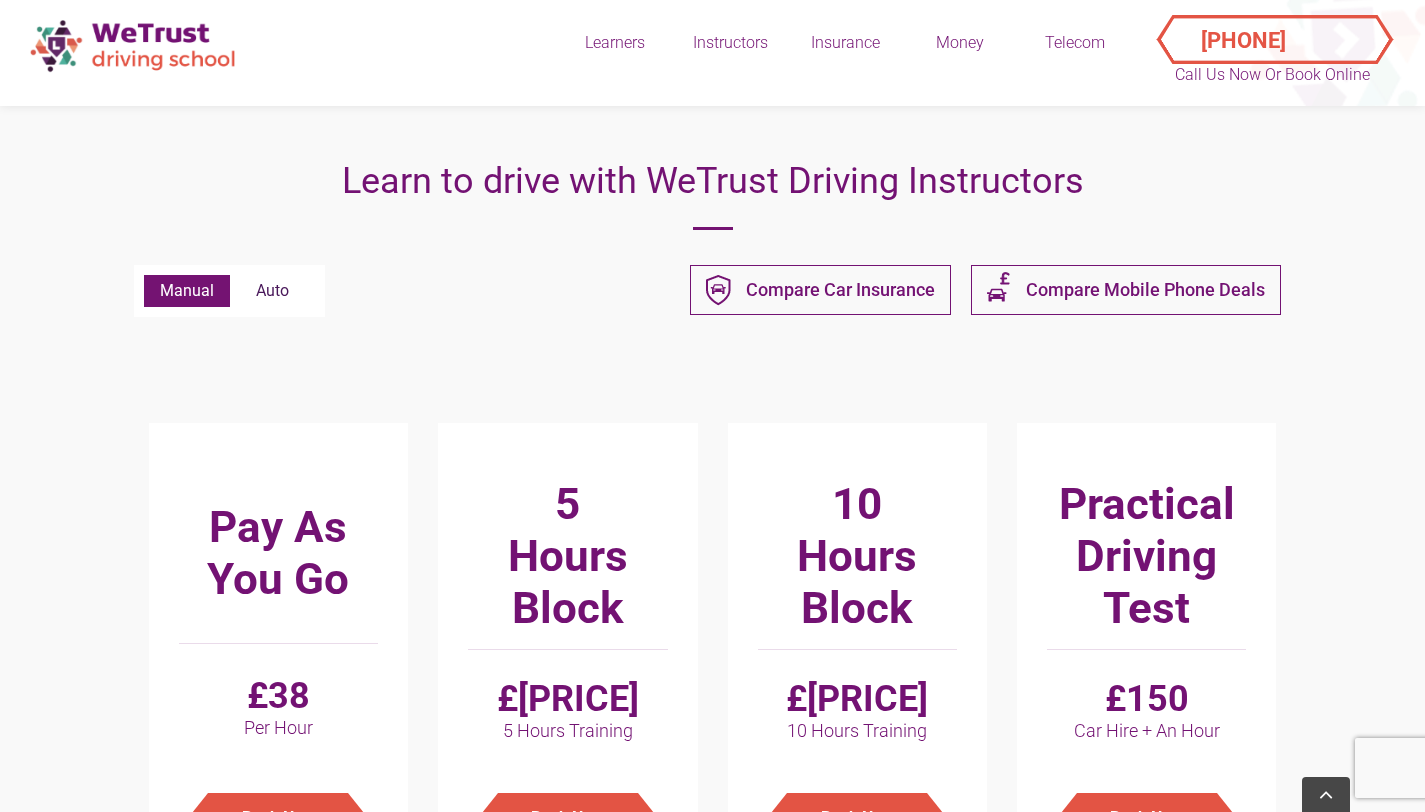 click on "Auto" at bounding box center (272, 291) 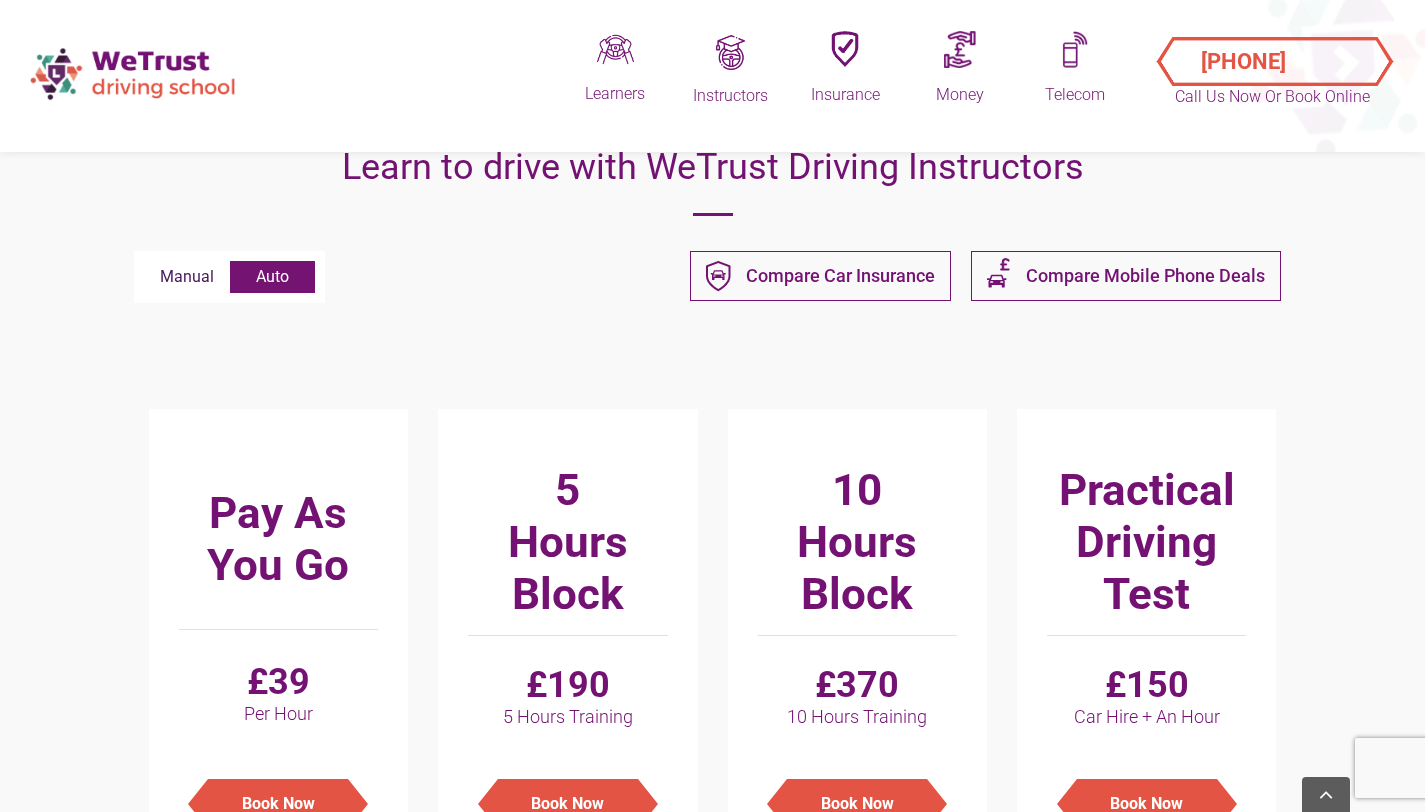 scroll, scrollTop: 0, scrollLeft: 0, axis: both 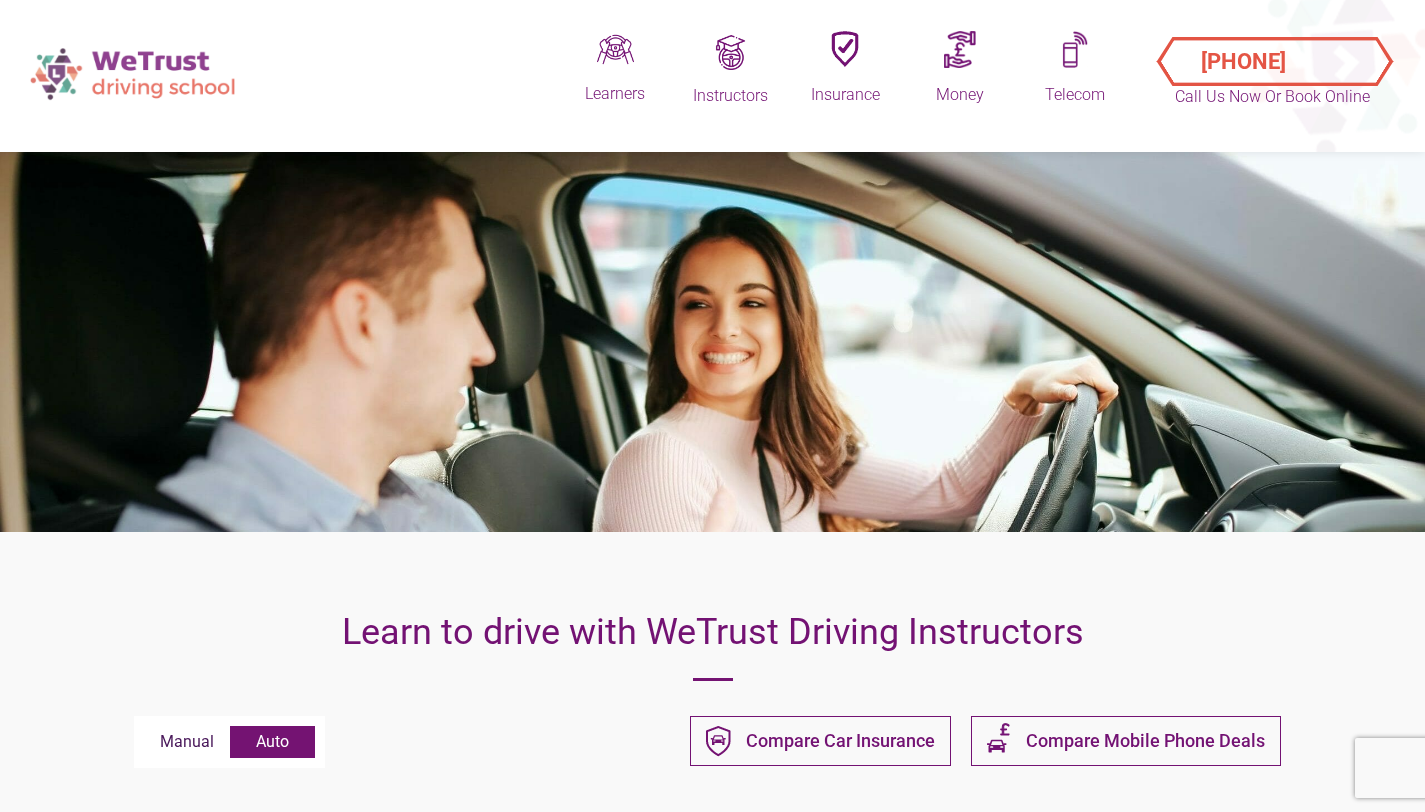 click at bounding box center (135, 73) 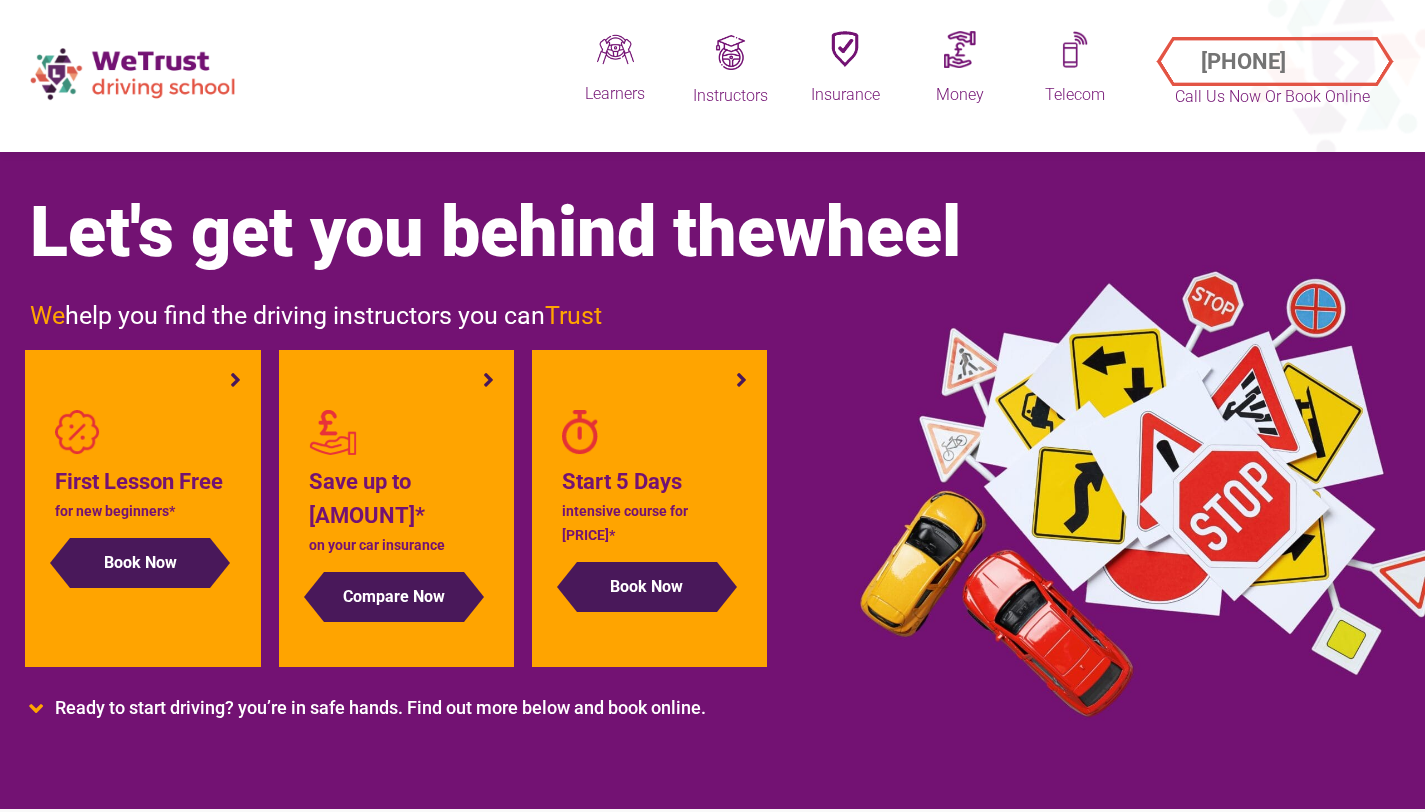 scroll, scrollTop: 0, scrollLeft: 0, axis: both 